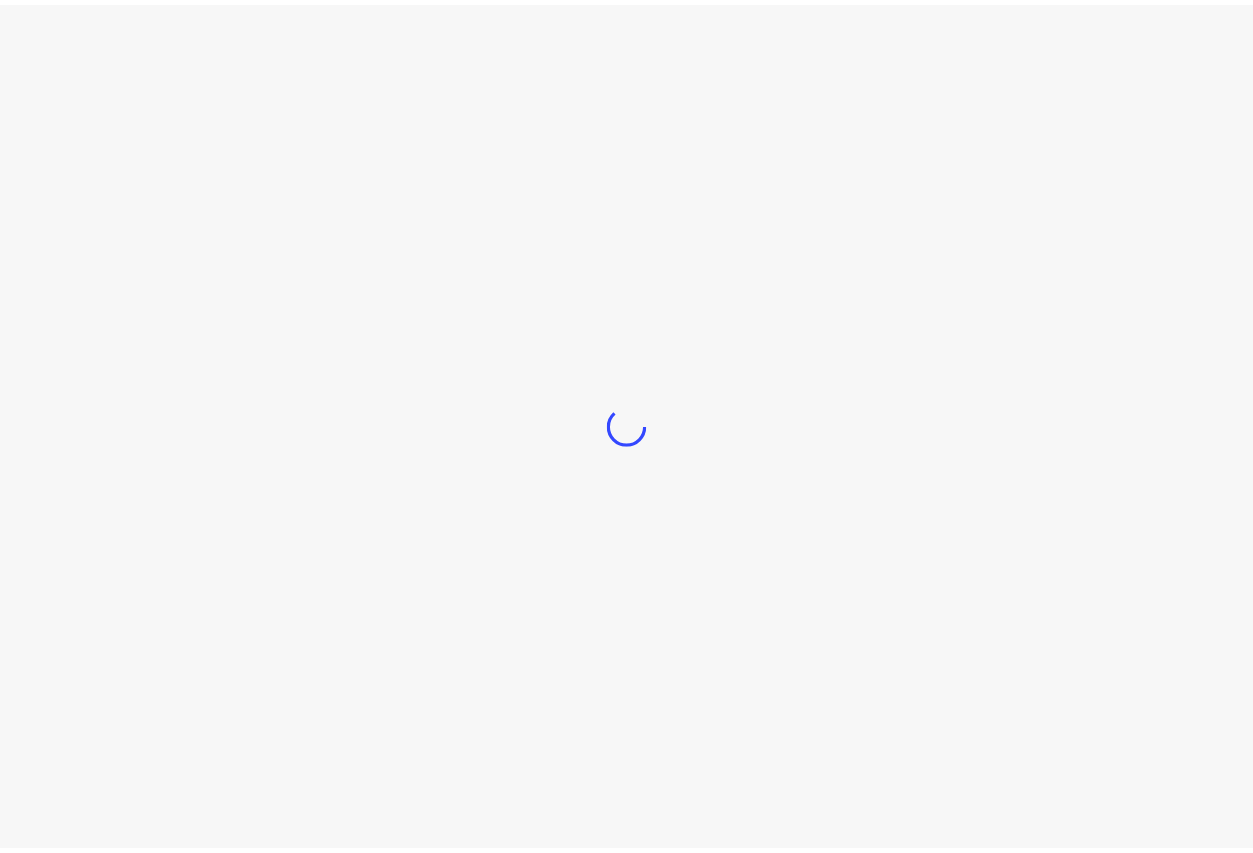scroll, scrollTop: 0, scrollLeft: 0, axis: both 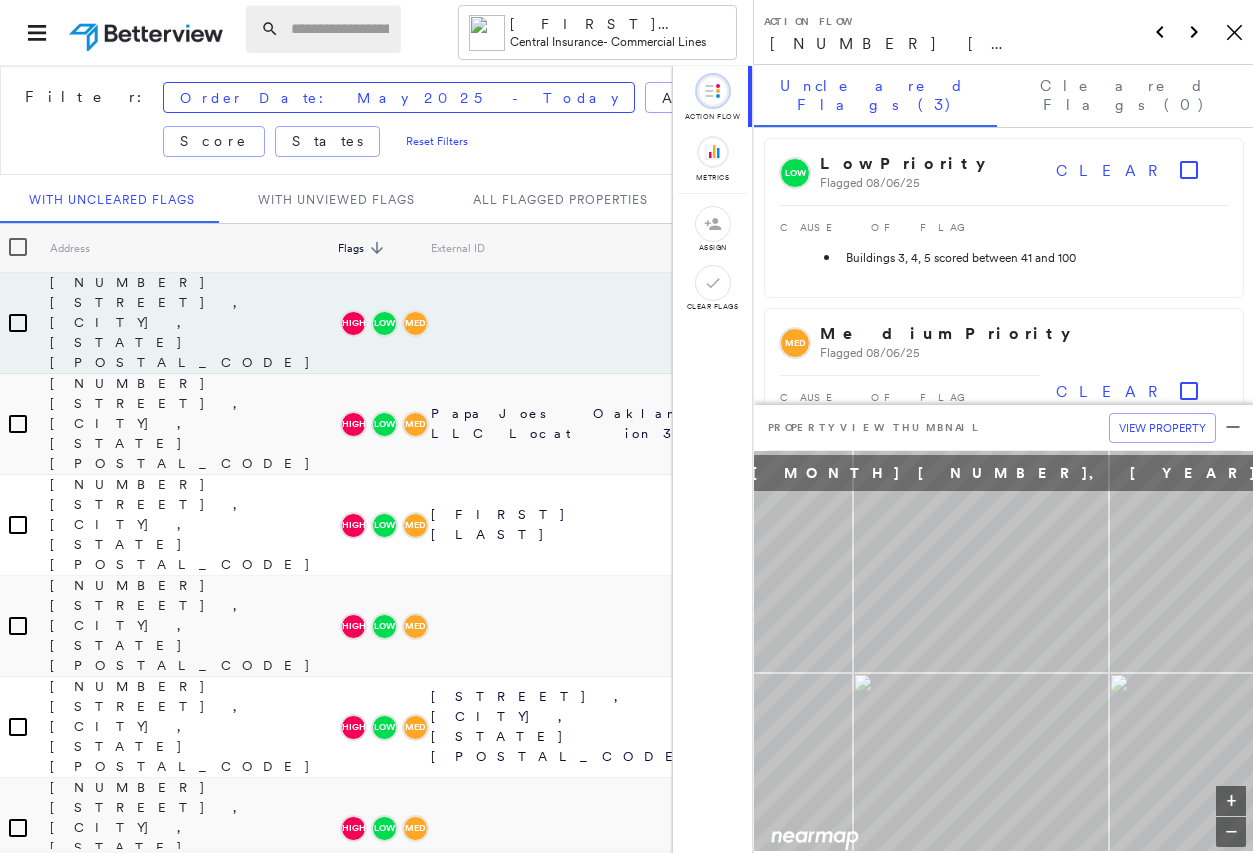 click at bounding box center [340, 29] 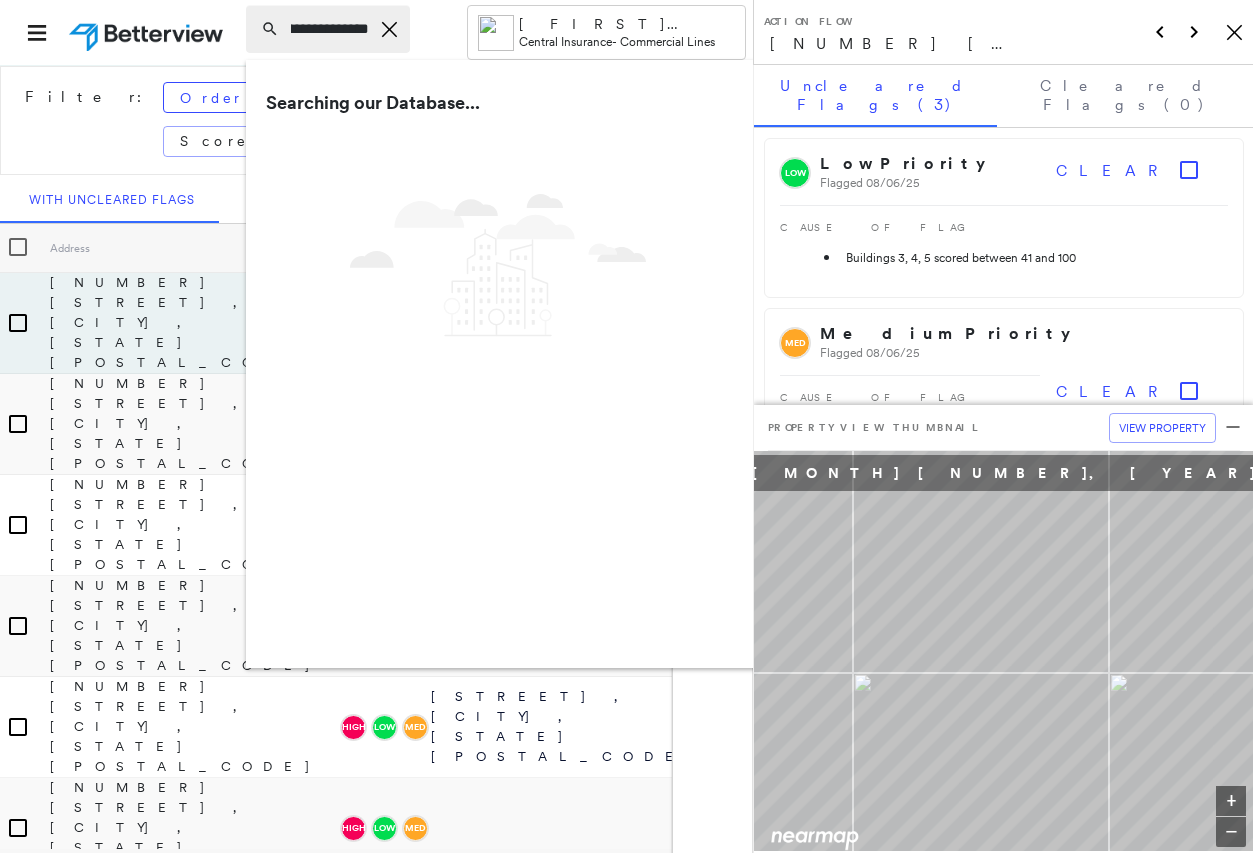 scroll, scrollTop: 0, scrollLeft: 57, axis: horizontal 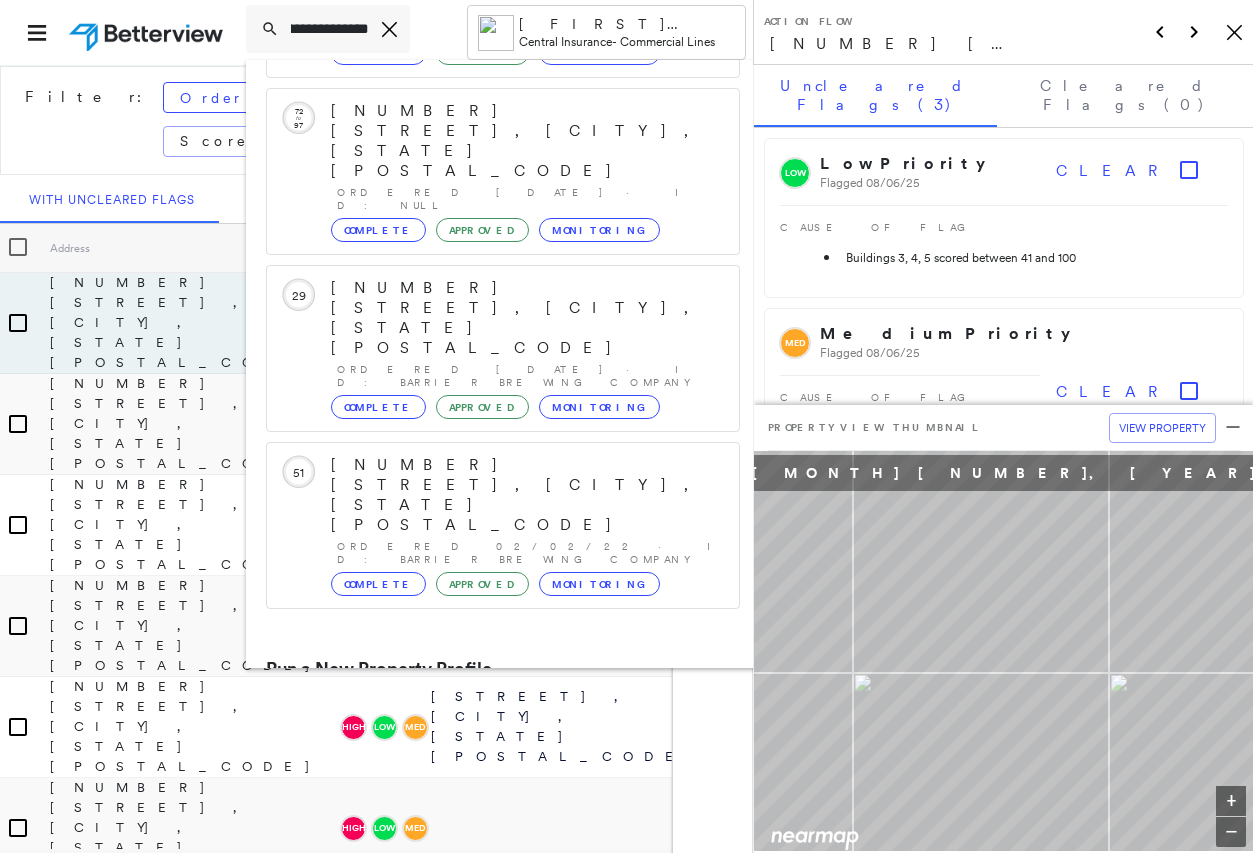 type on "**********" 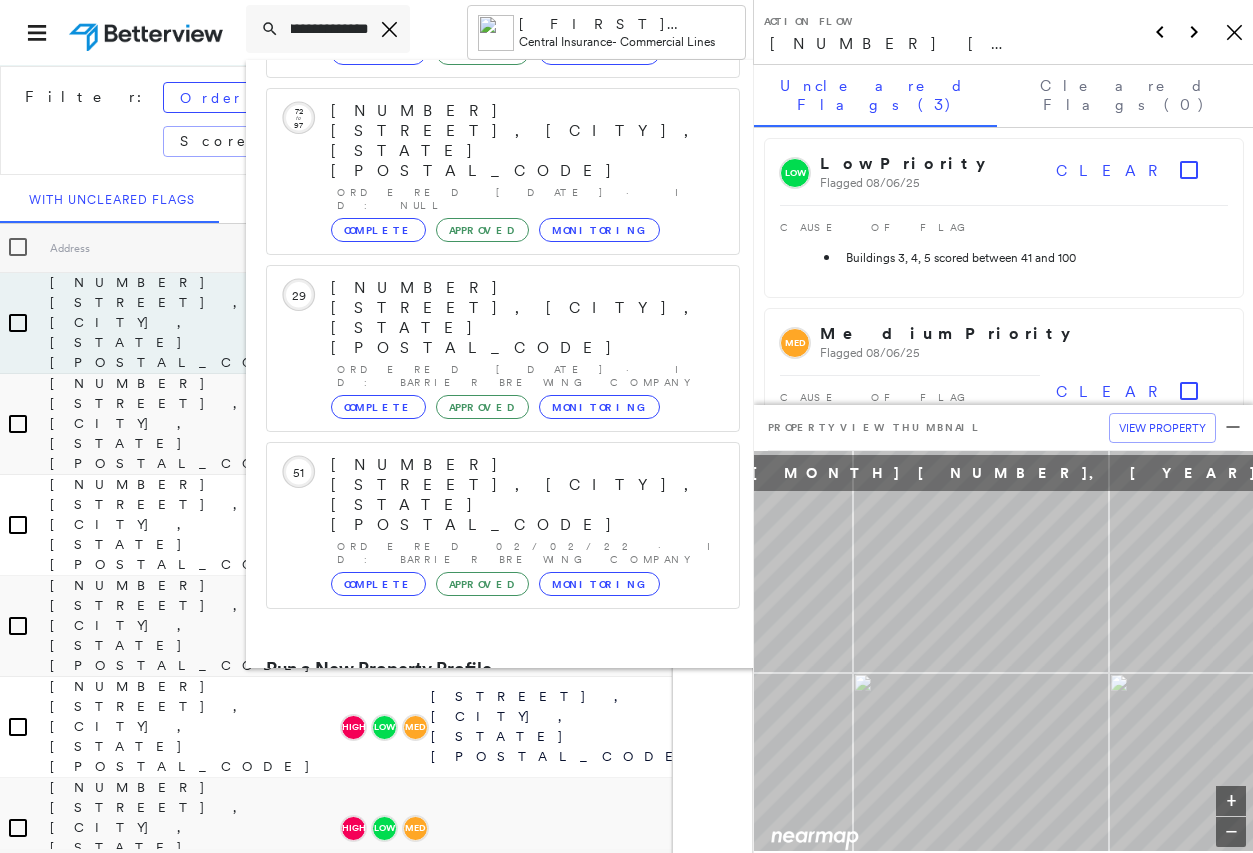 scroll, scrollTop: 0, scrollLeft: 0, axis: both 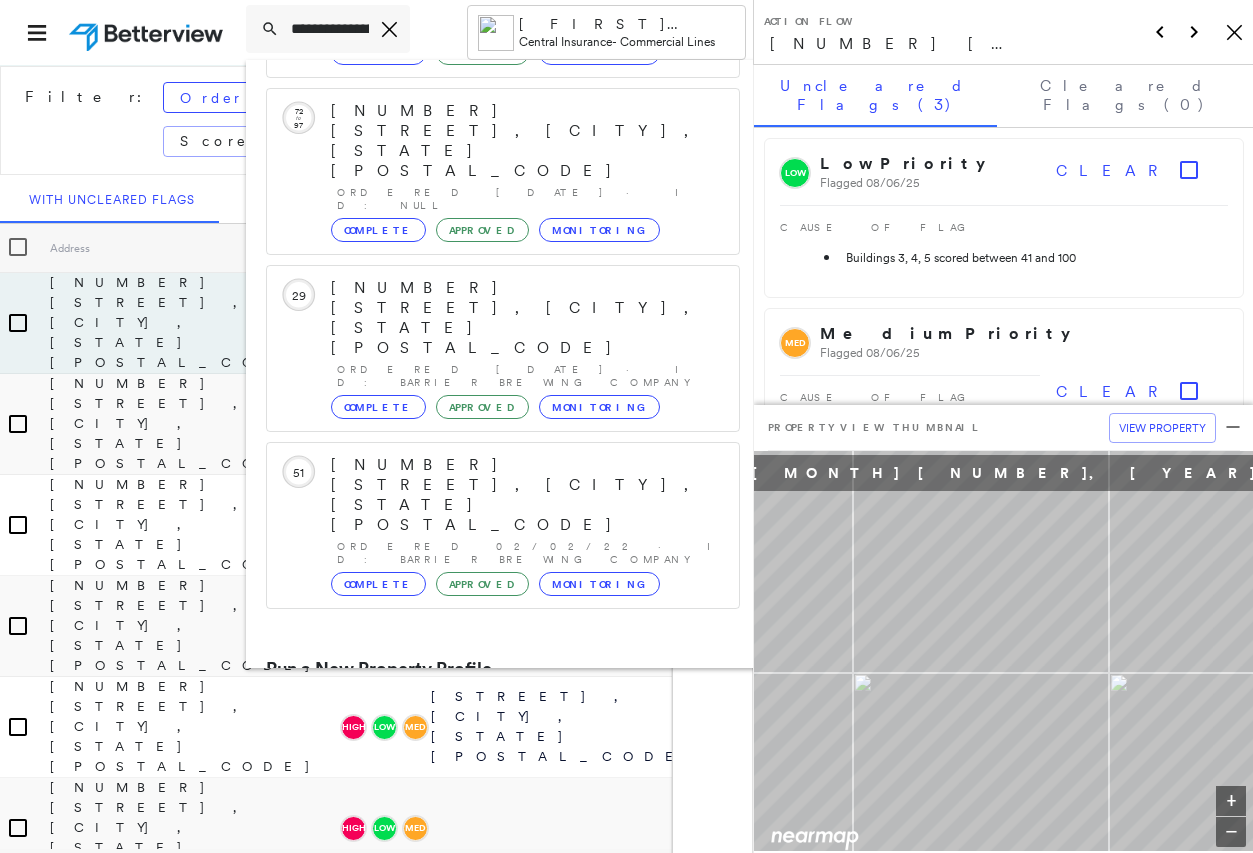 click on "[NUMBER] [STREET] [DIRECTION], [CITY], [STATE], [COUNTRY]" at bounding box center [491, 745] 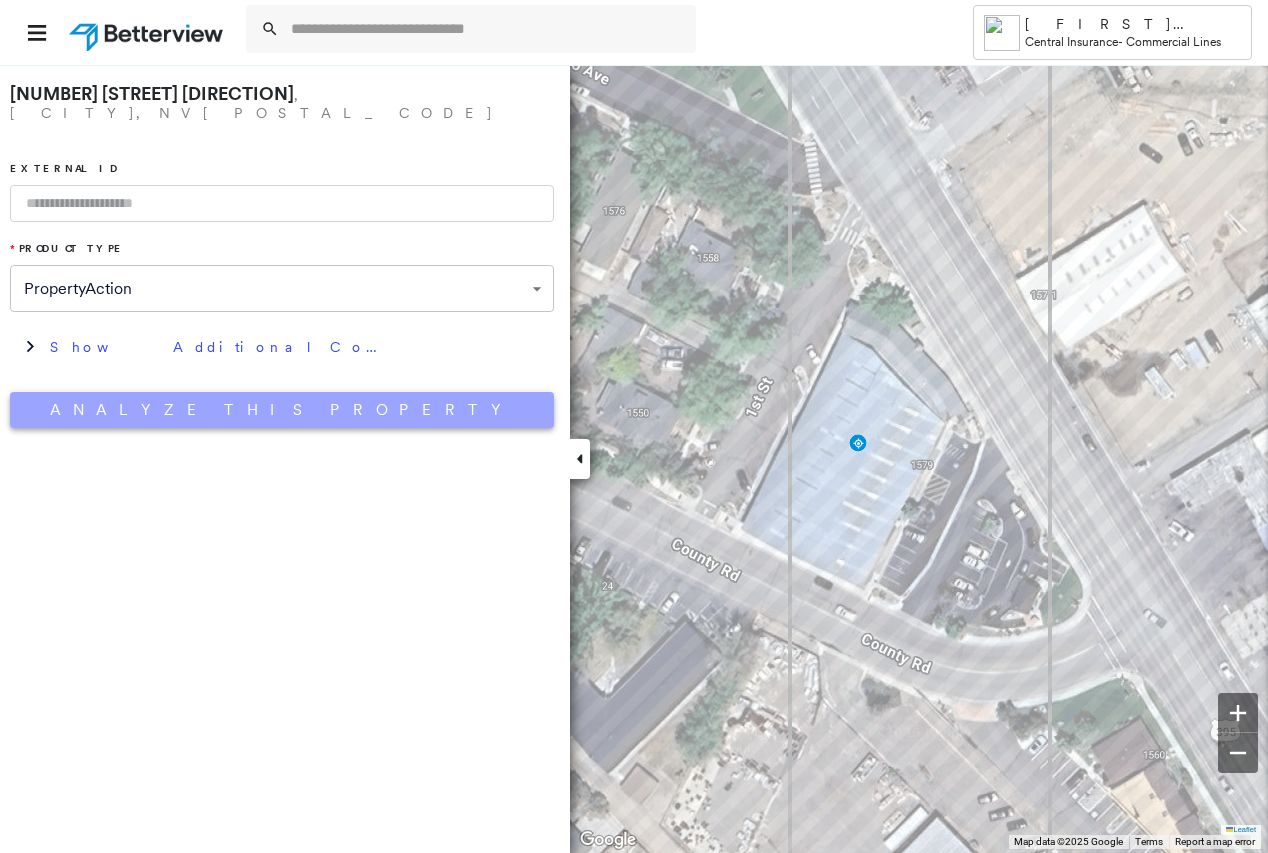click on "Analyze This Property" at bounding box center [282, 410] 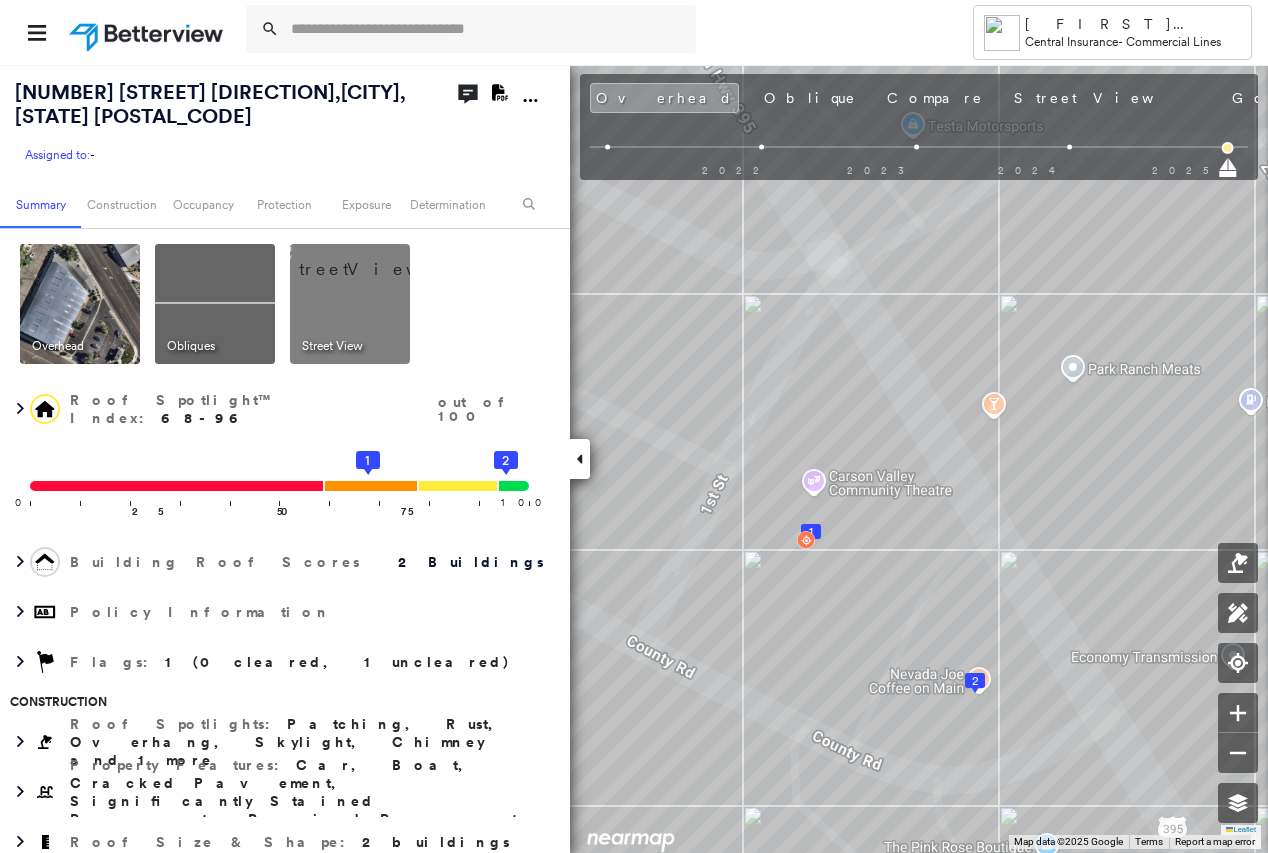 click at bounding box center (148, 32) 